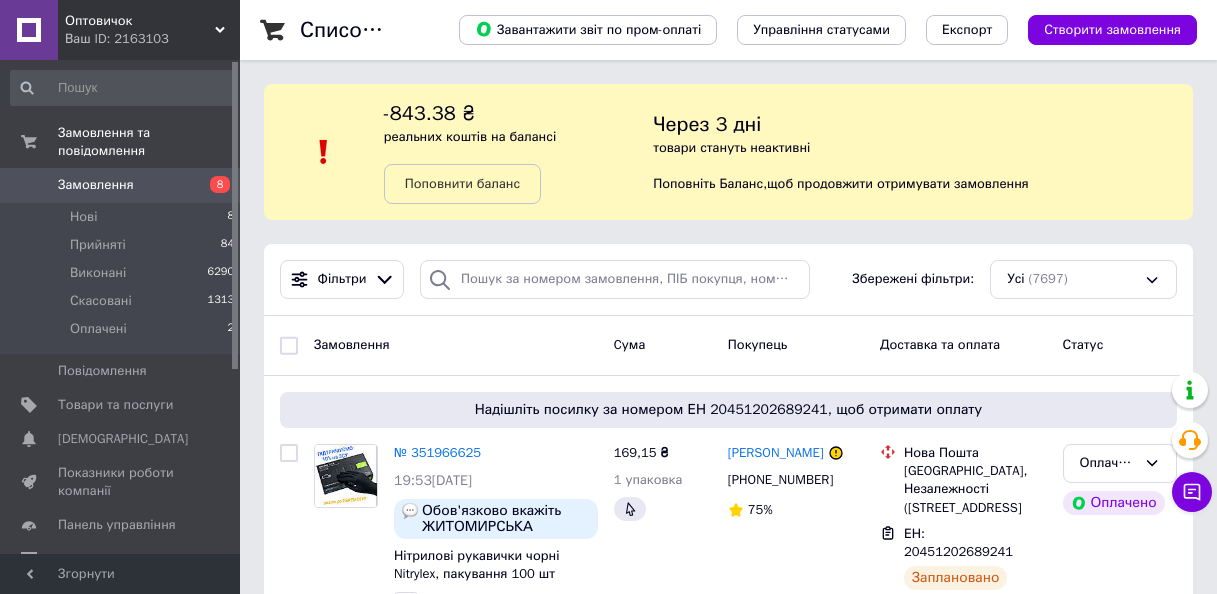 scroll, scrollTop: 0, scrollLeft: 0, axis: both 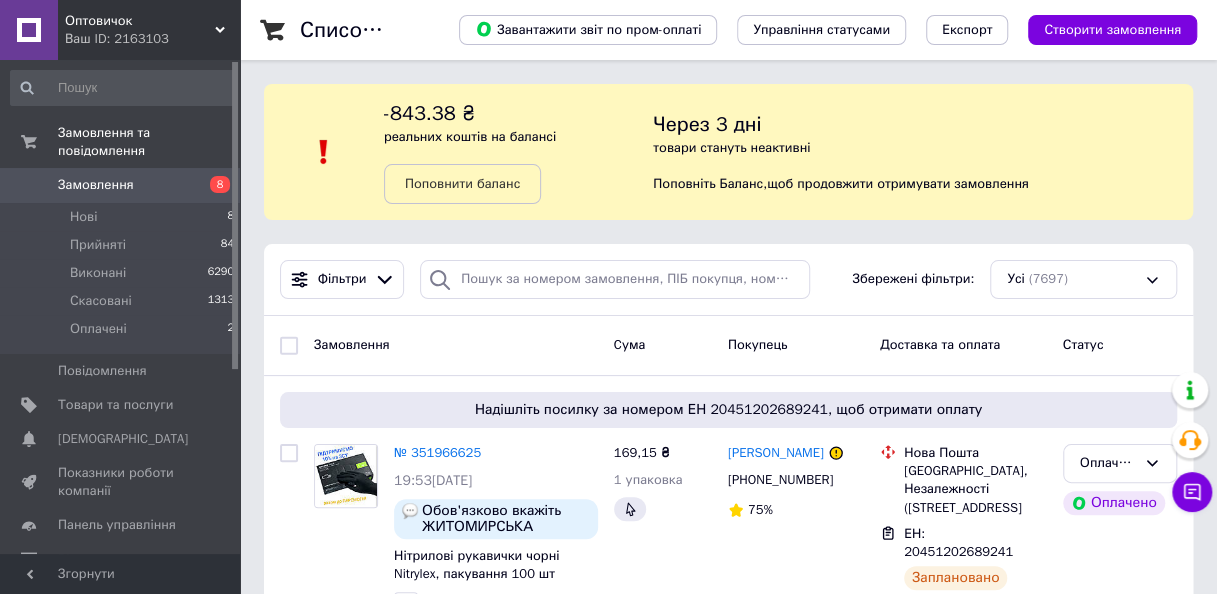 drag, startPoint x: 313, startPoint y: 645, endPoint x: 998, endPoint y: 95, distance: 878.4788 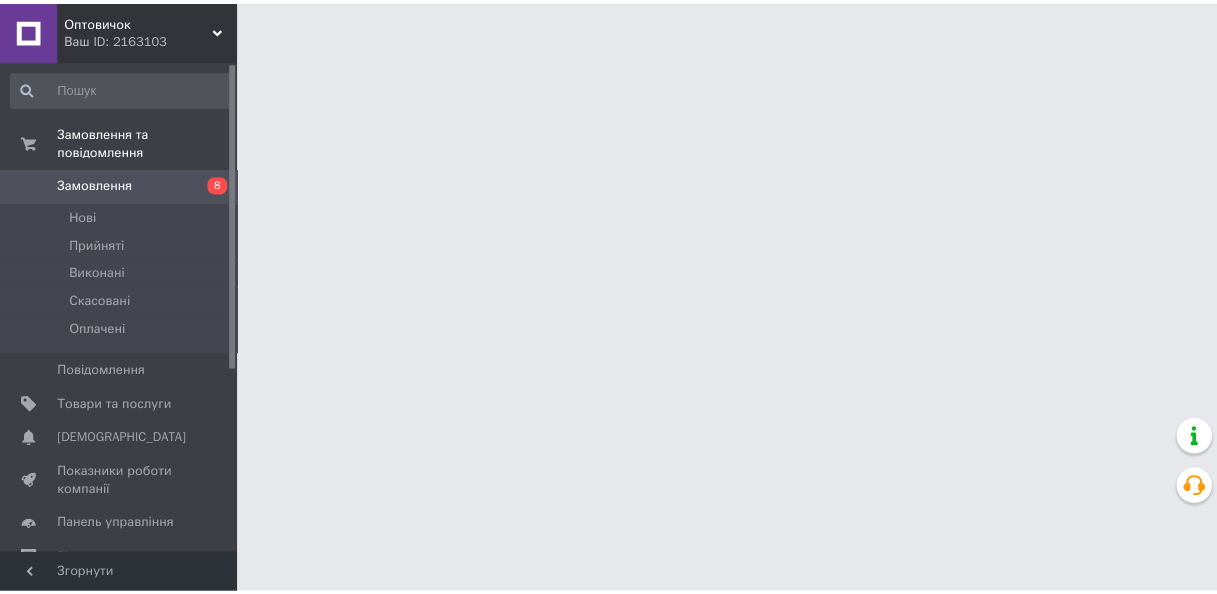 scroll, scrollTop: 0, scrollLeft: 0, axis: both 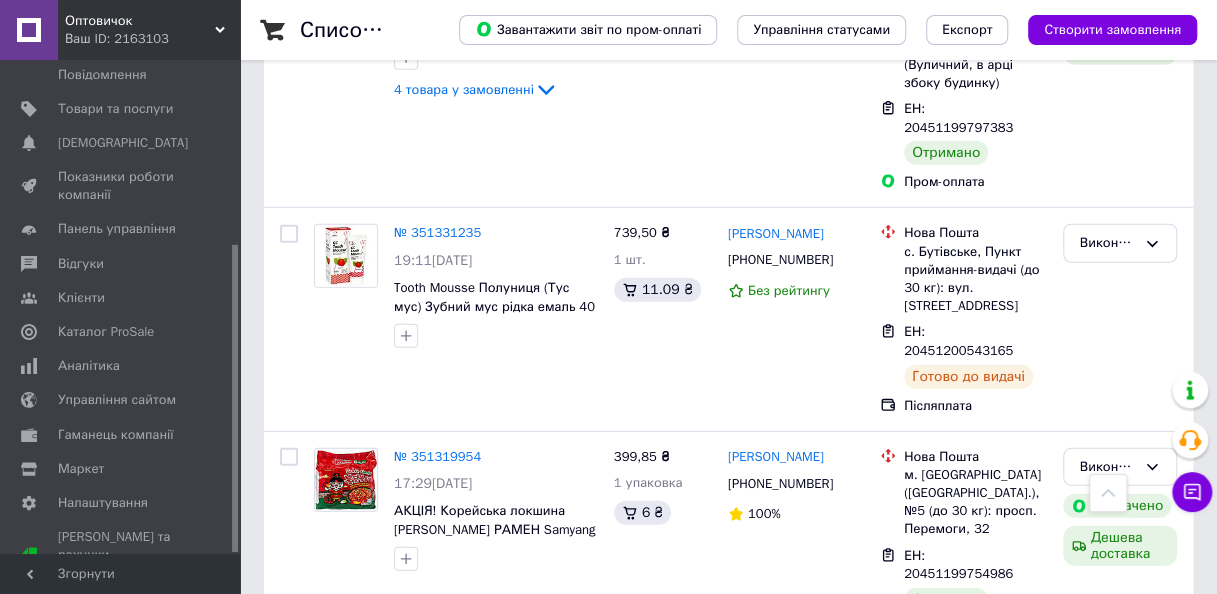 click on "2" at bounding box center [327, 1787] 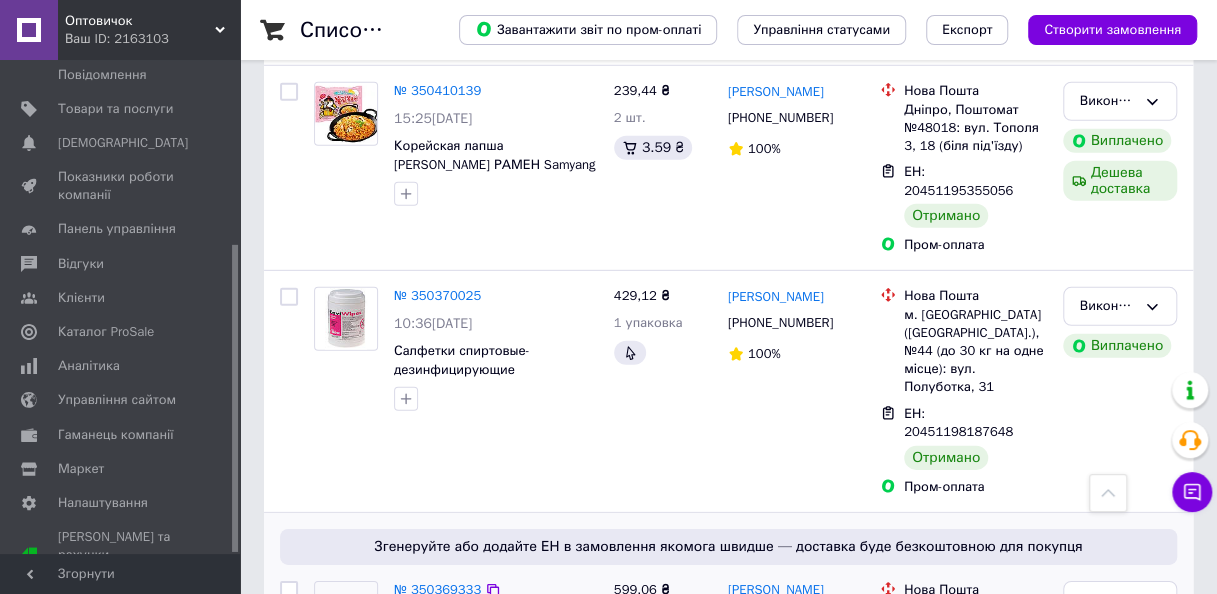 scroll, scrollTop: 10040, scrollLeft: 0, axis: vertical 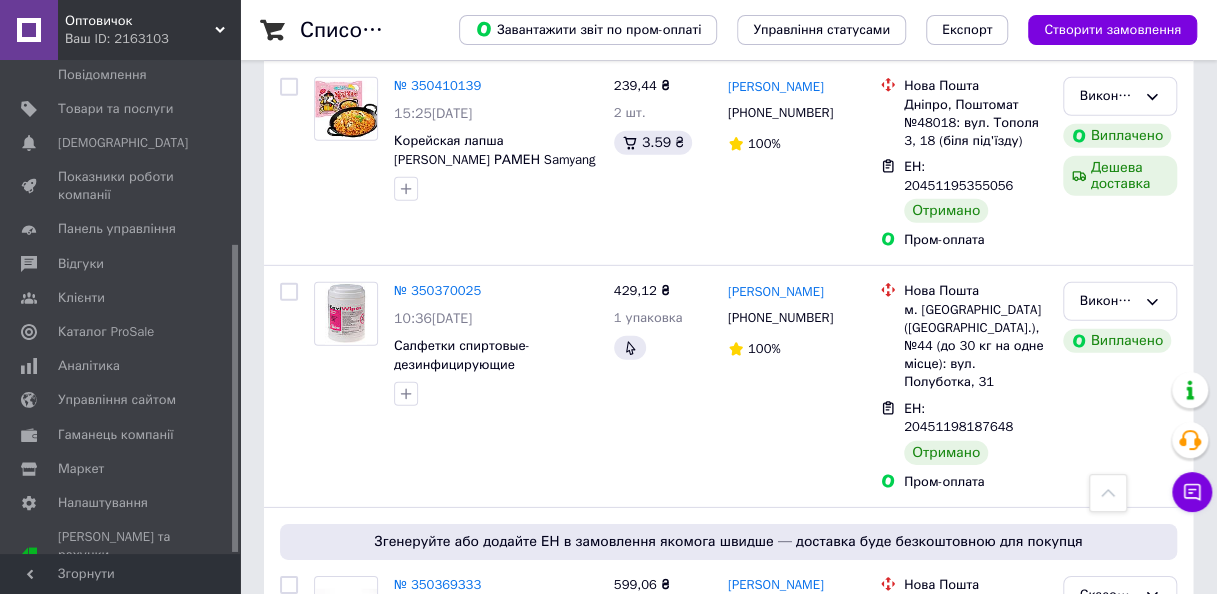 click on "1" at bounding box center (404, 1948) 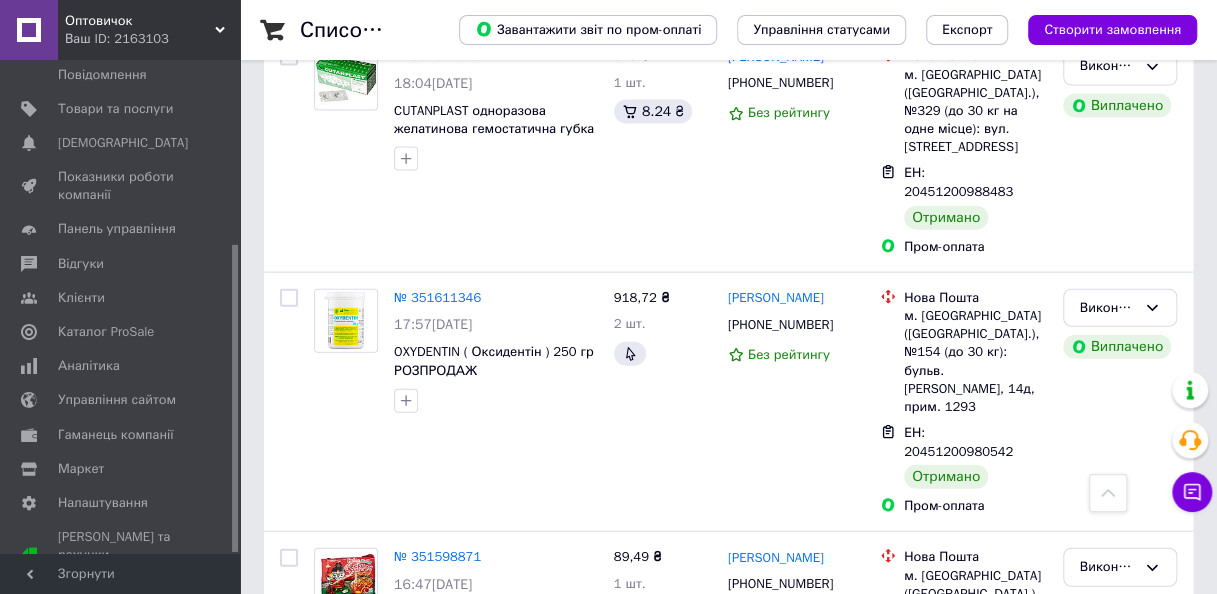 scroll, scrollTop: 5900, scrollLeft: 0, axis: vertical 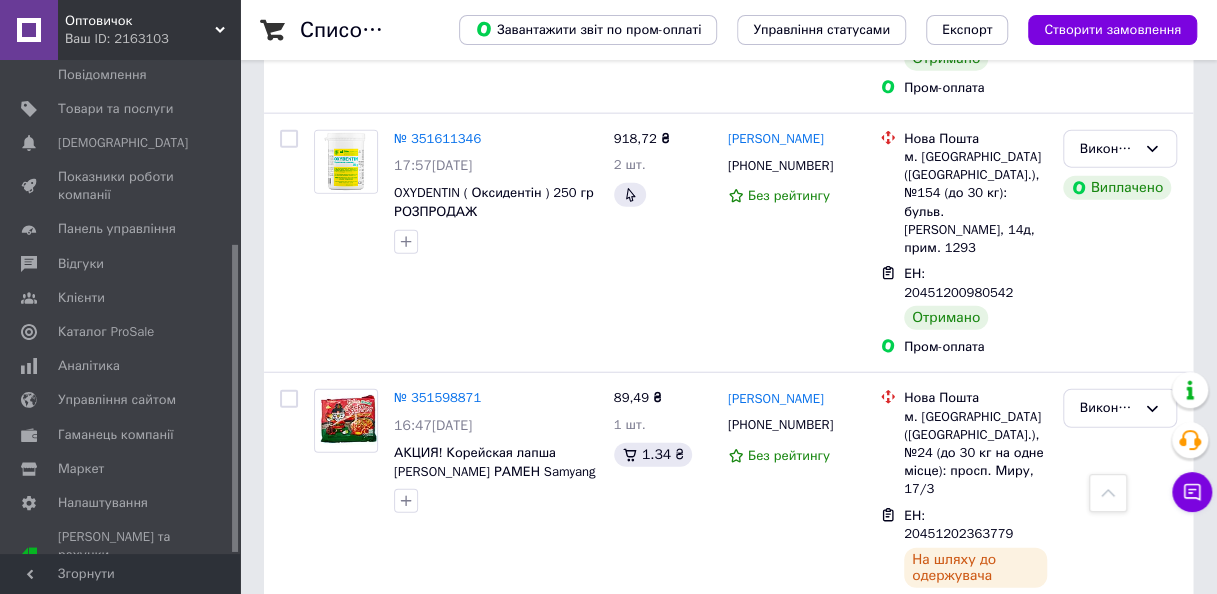 click on "Прийнято" at bounding box center (1108, 871) 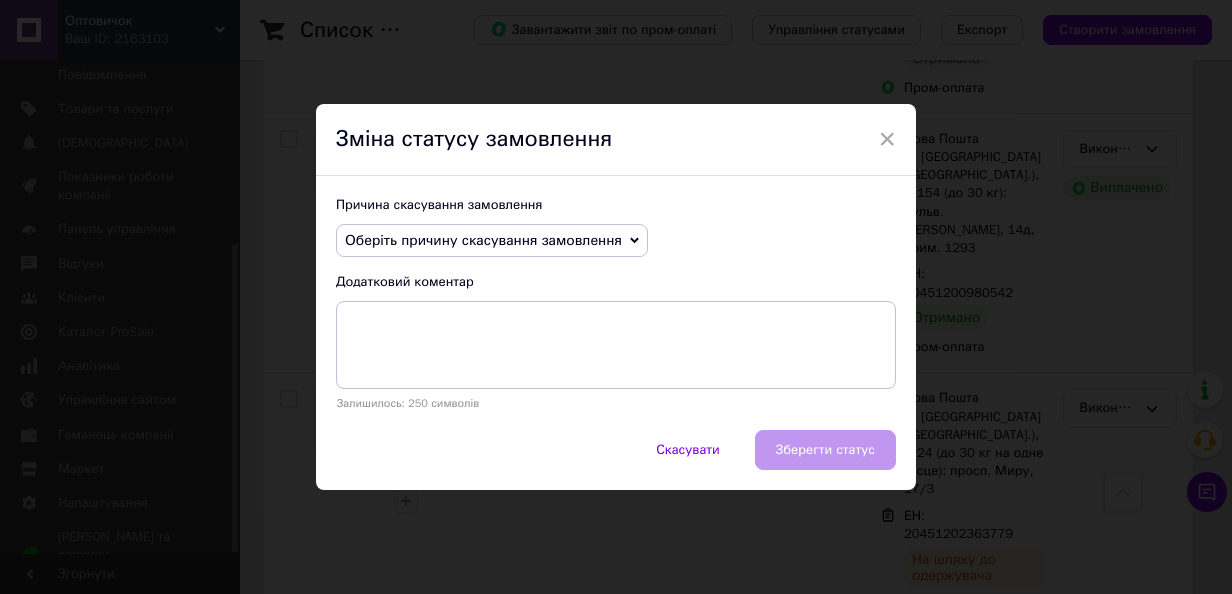 click on "Оберіть причину скасування замовлення" at bounding box center [492, 241] 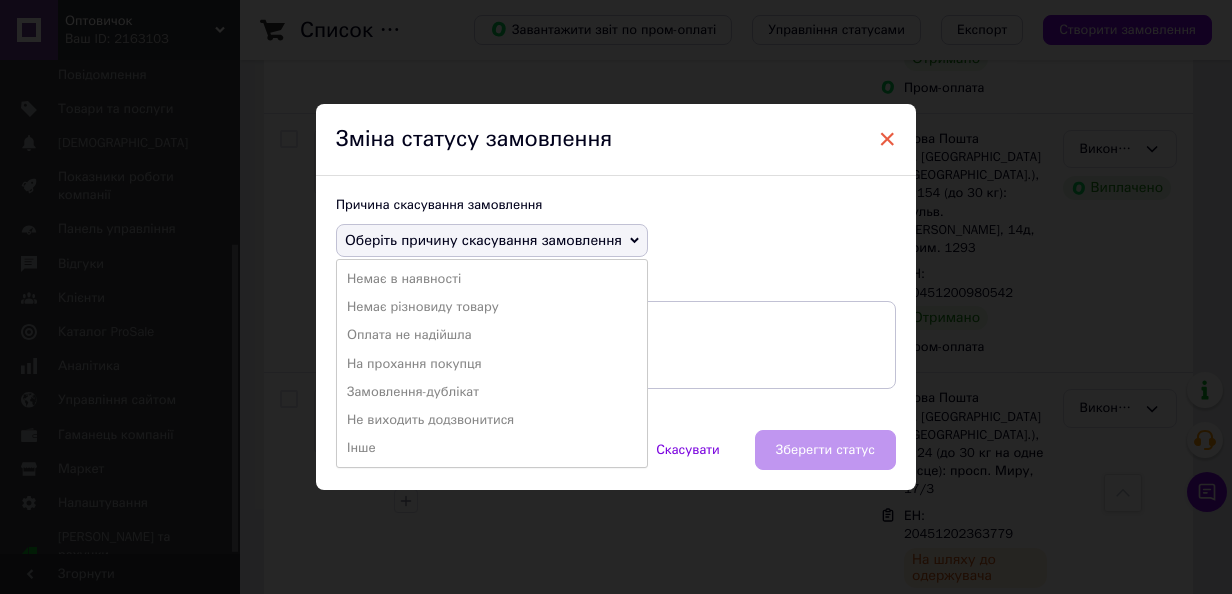 click on "×" at bounding box center (887, 139) 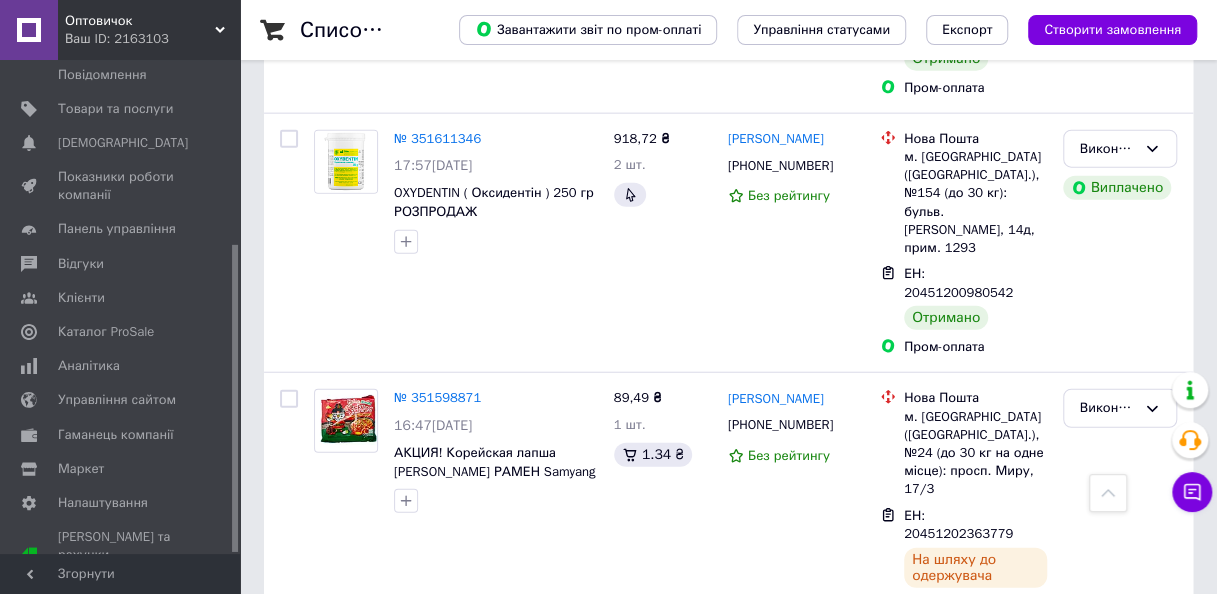click on "№ 351517414" at bounding box center [437, 860] 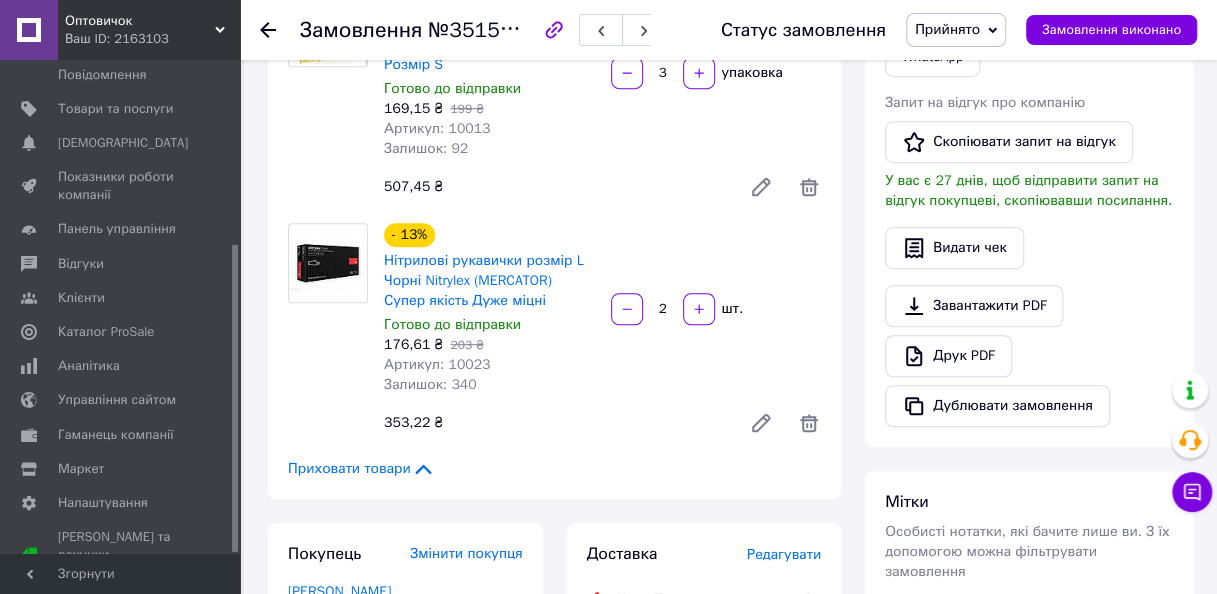 scroll, scrollTop: 900, scrollLeft: 0, axis: vertical 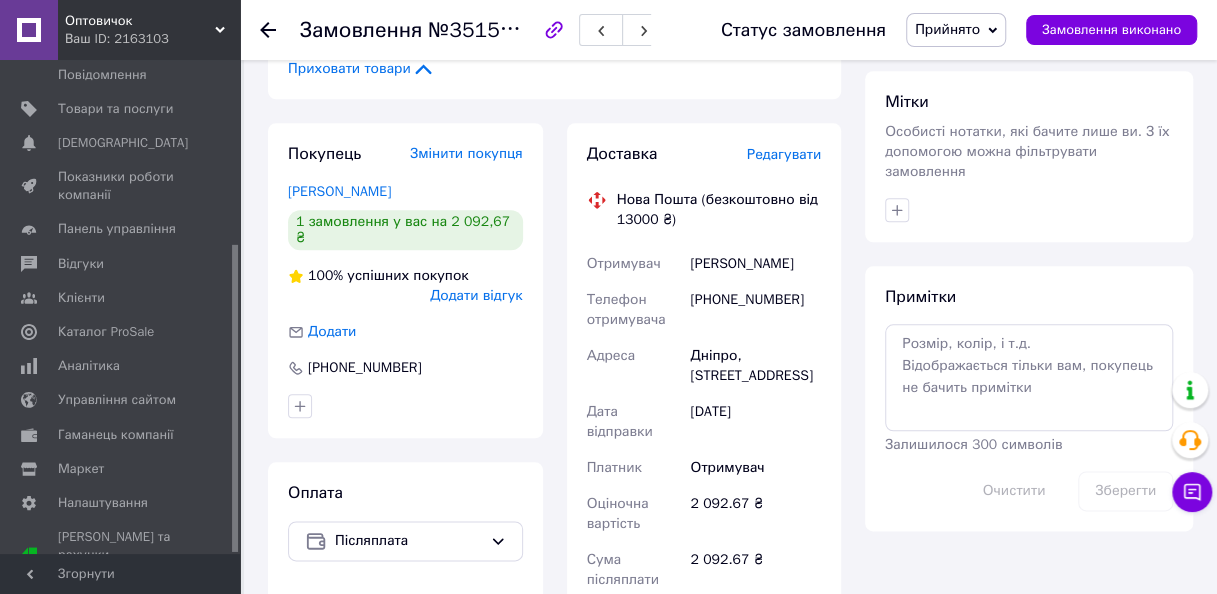 click 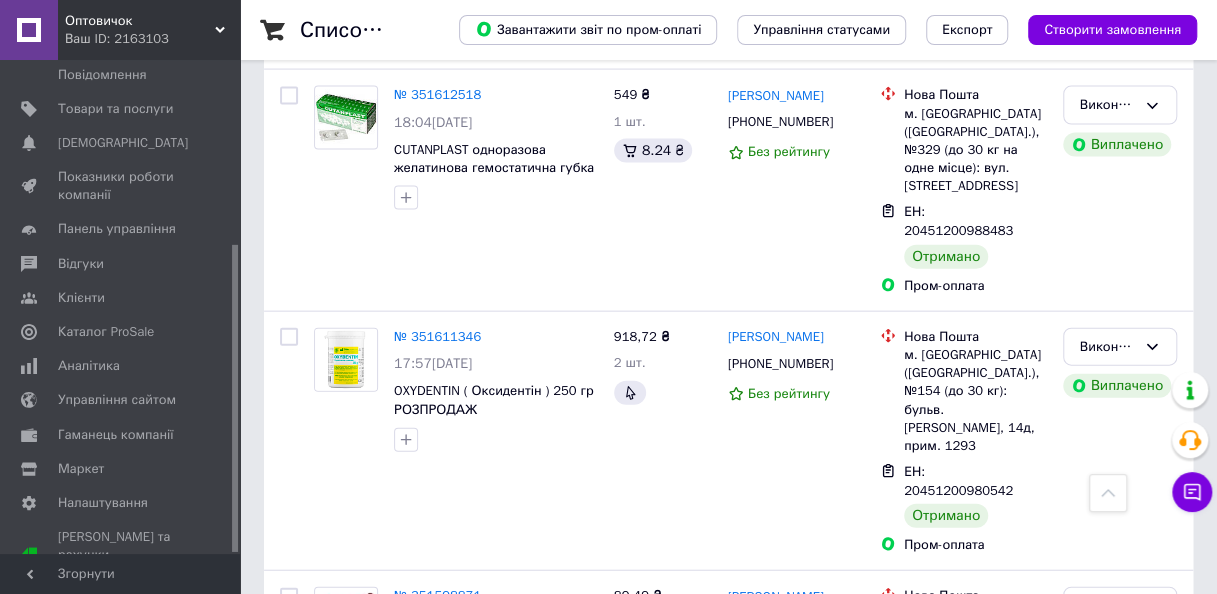 scroll, scrollTop: 5700, scrollLeft: 0, axis: vertical 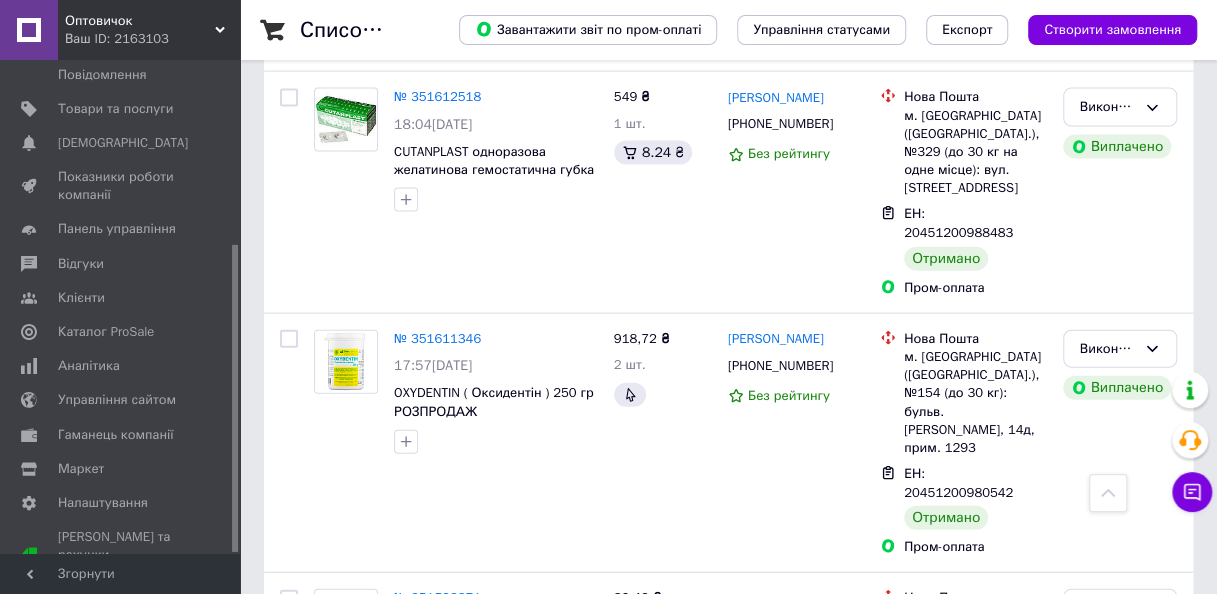 click on "Прийнято" at bounding box center (1108, 1071) 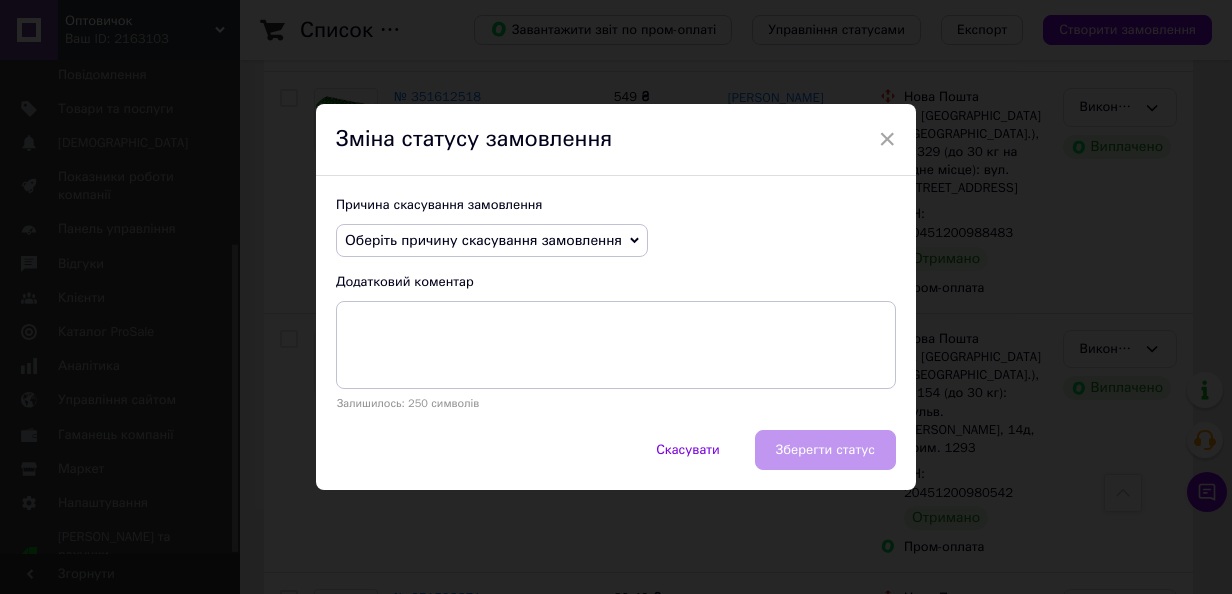 click on "Оберіть причину скасування замовлення" at bounding box center [483, 240] 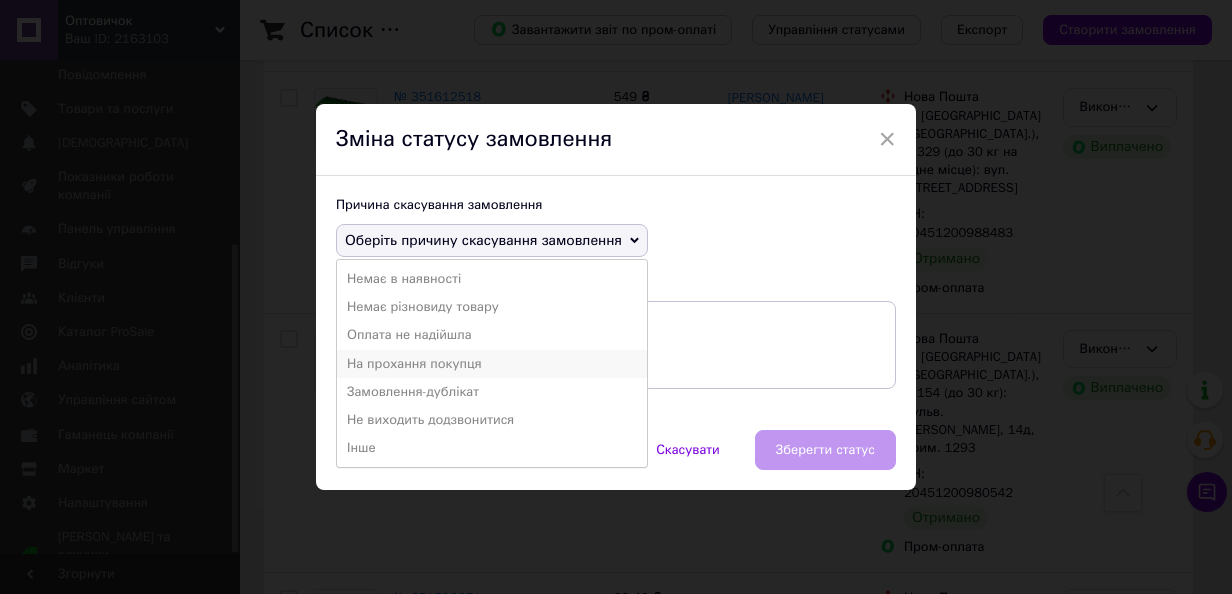 click on "На прохання покупця" at bounding box center [492, 364] 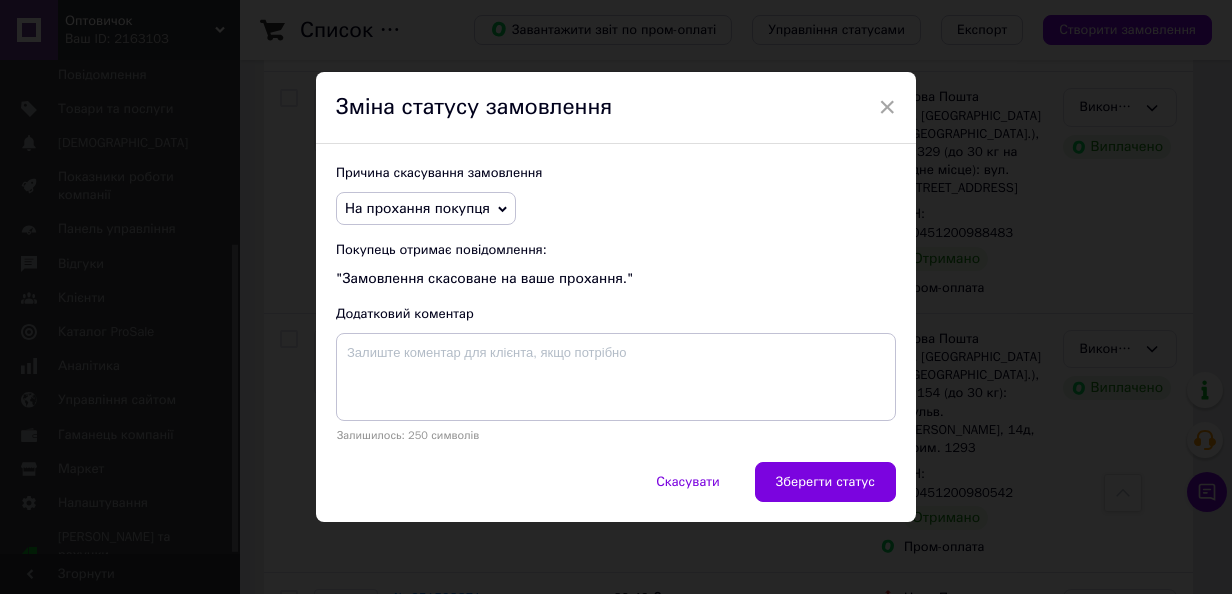 click on "Причина скасування замовлення На прохання покупця [PERSON_NAME] в наявності Немає різновиду товару Оплата не надійшла Замовлення-дублікат Не виходить додзвонитися Інше Покупець отримає повідомлення: "Замовлення скасоване на ваше прохання." Додатковий коментар Залишилось: 250 символів" at bounding box center (616, 303) 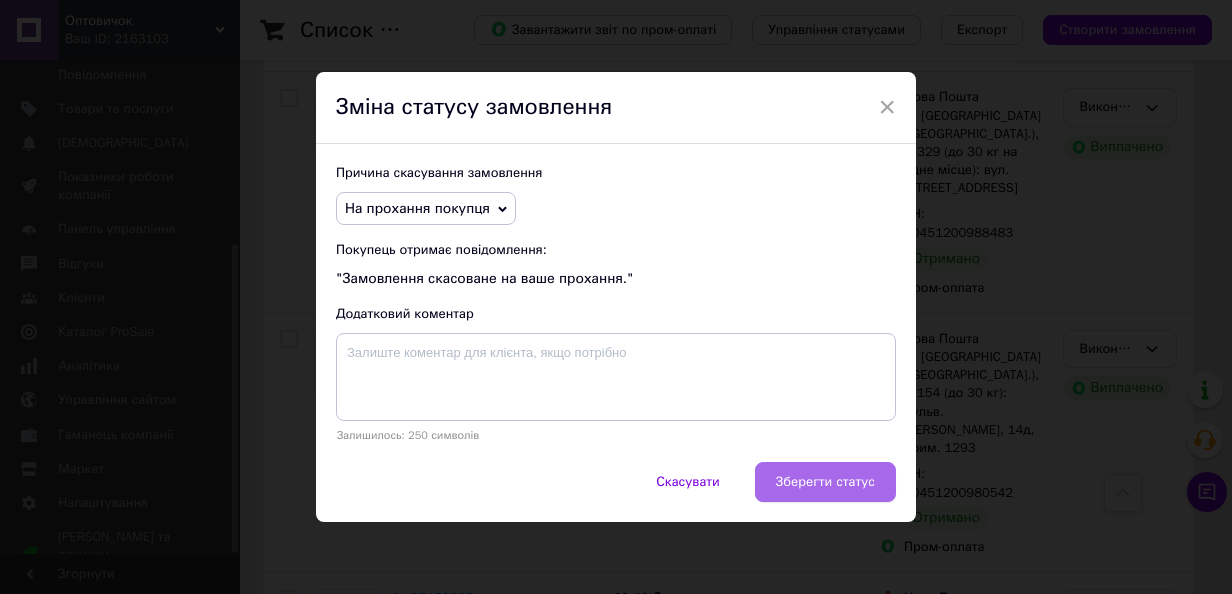 click on "Зберегти статус" at bounding box center (825, 482) 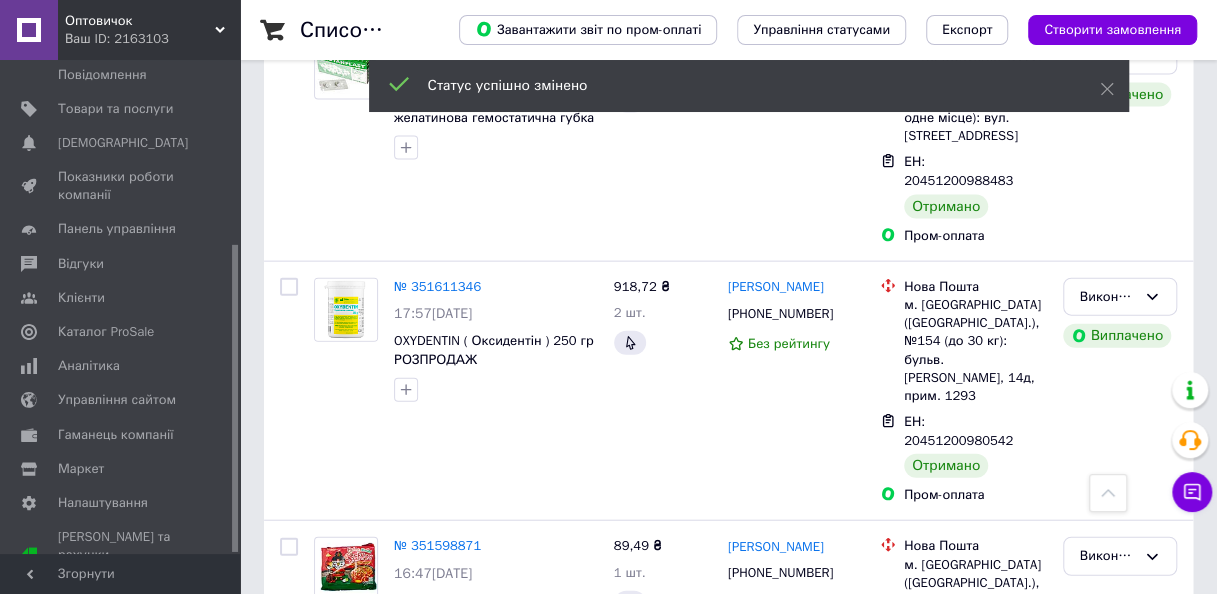 scroll, scrollTop: 5700, scrollLeft: 0, axis: vertical 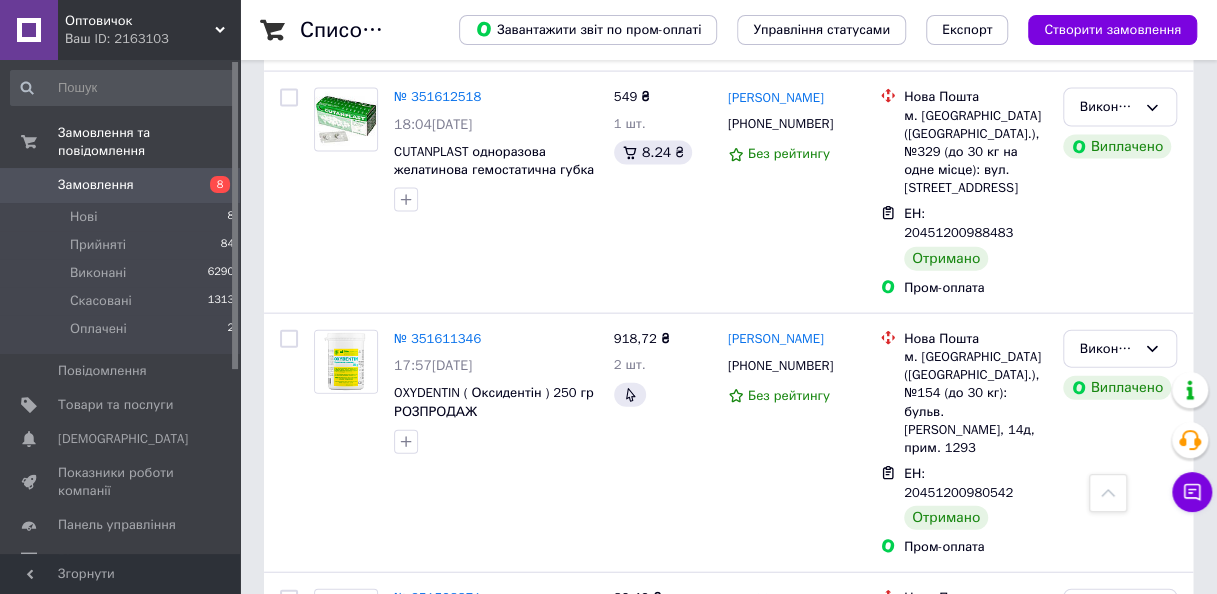 click on "Замовлення" at bounding box center [96, 185] 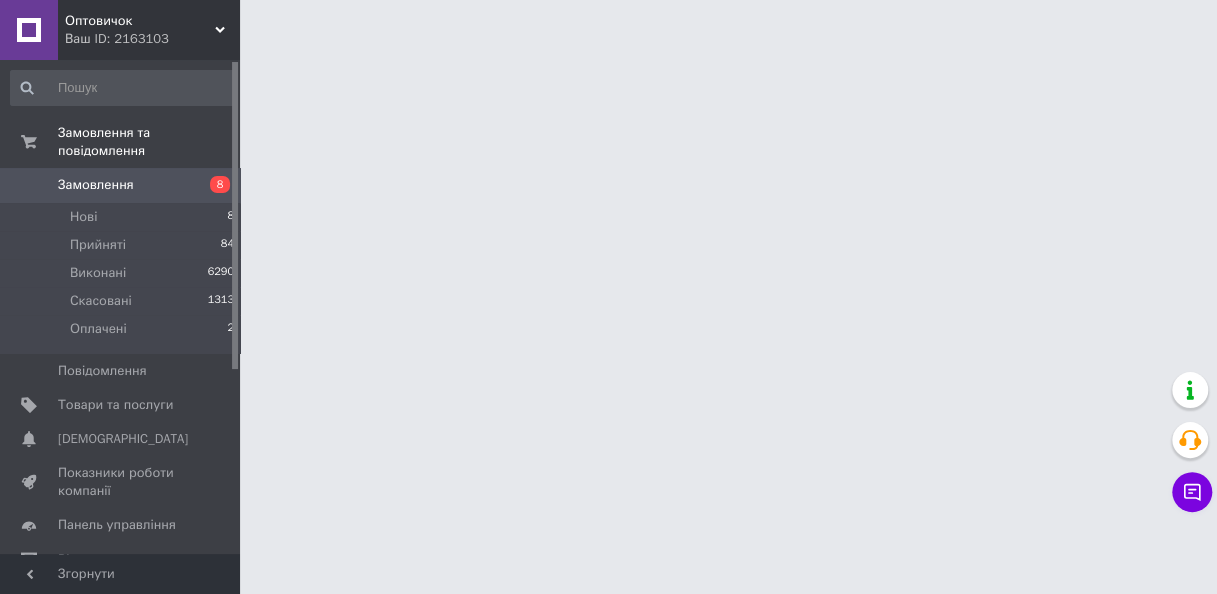 scroll, scrollTop: 0, scrollLeft: 0, axis: both 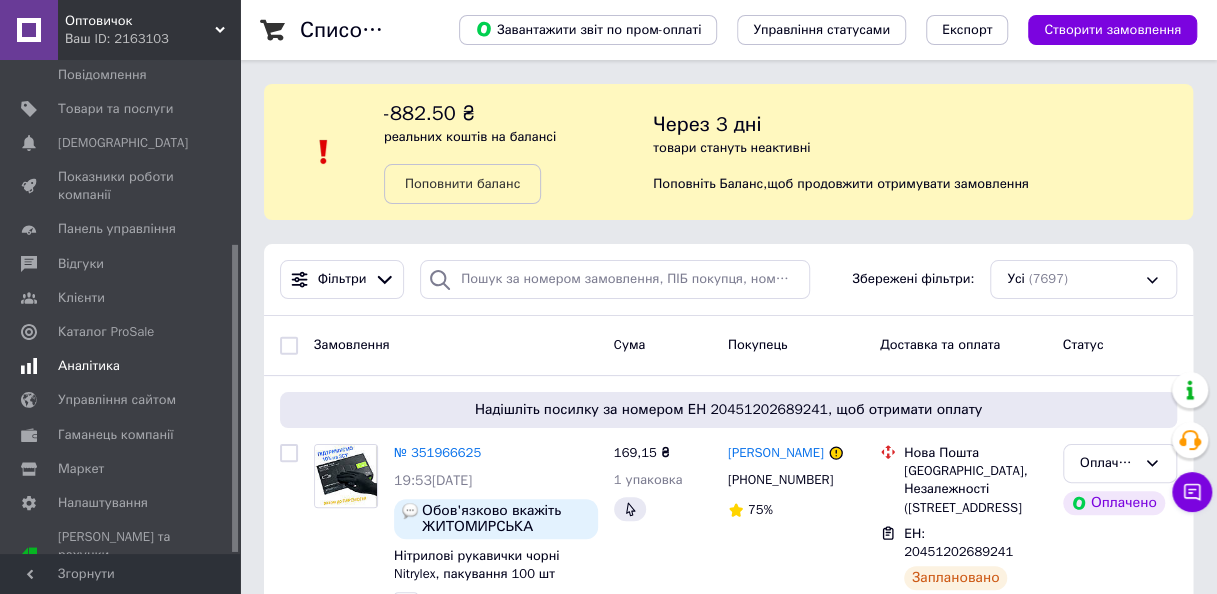 click on "Аналітика" at bounding box center (89, 366) 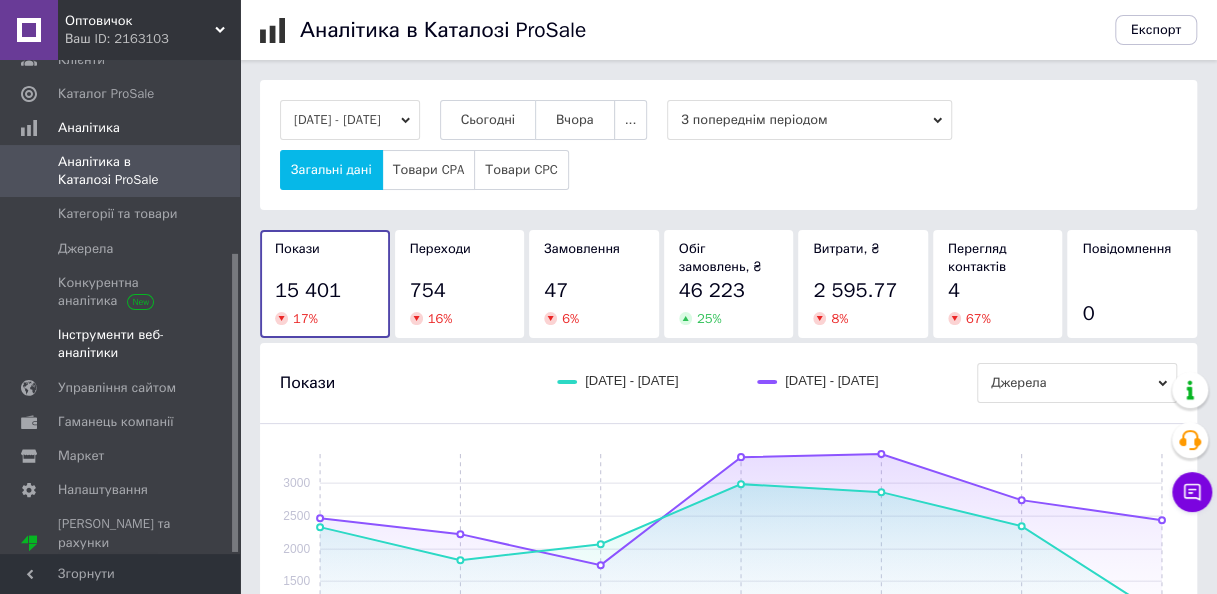 scroll, scrollTop: 320, scrollLeft: 0, axis: vertical 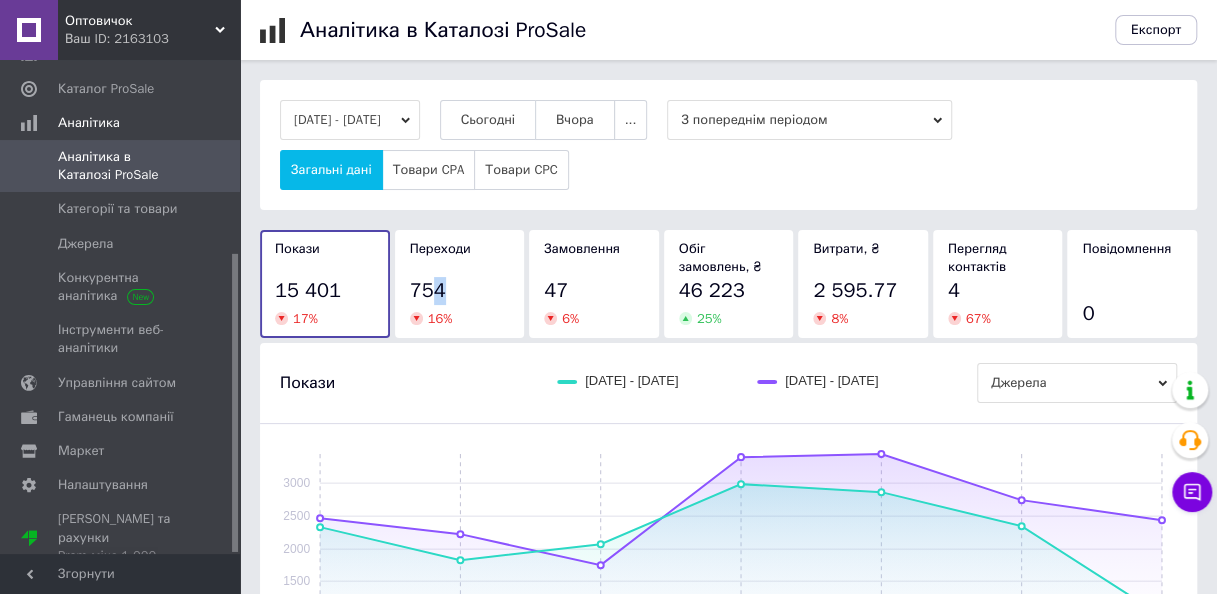 click on "754" at bounding box center [428, 290] 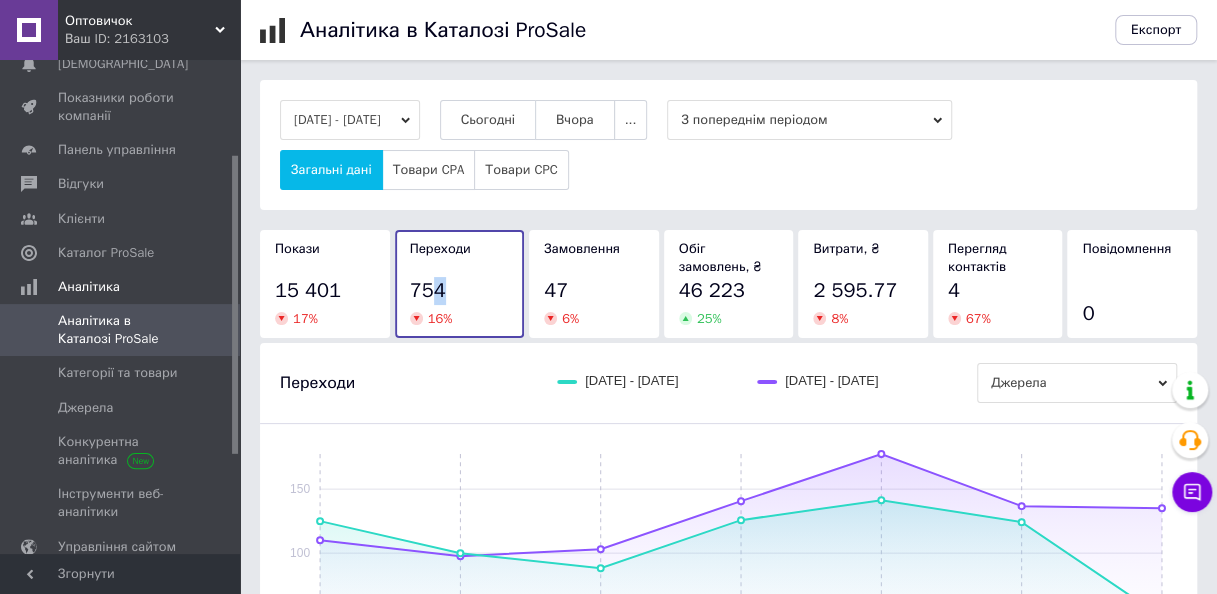 scroll, scrollTop: 0, scrollLeft: 0, axis: both 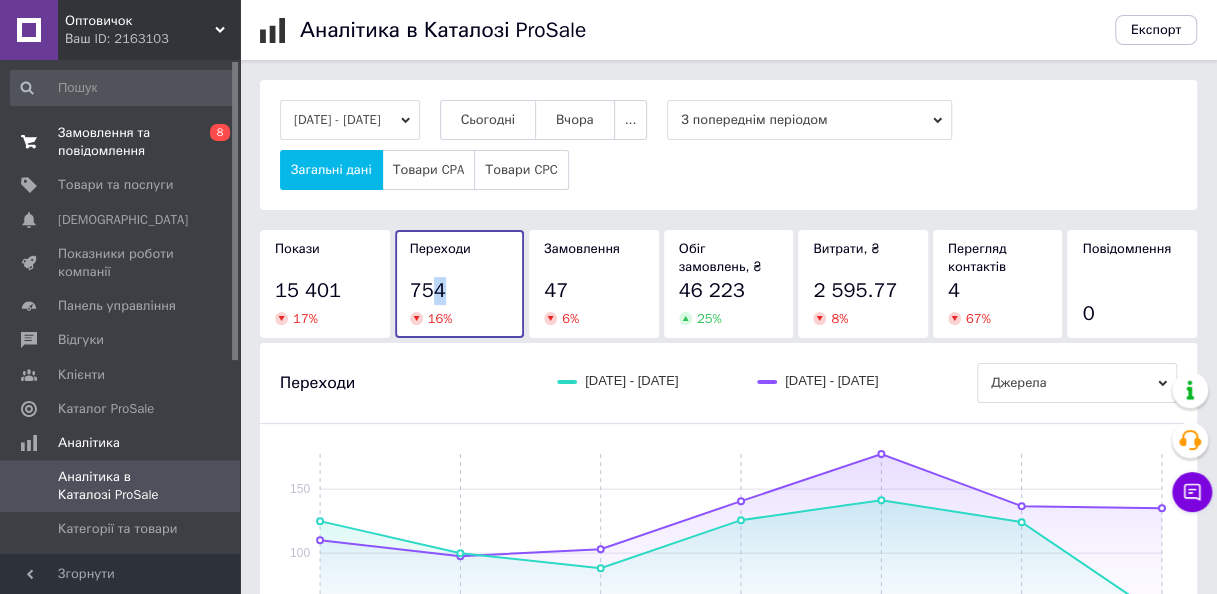 click on "Замовлення та повідомлення" at bounding box center (121, 142) 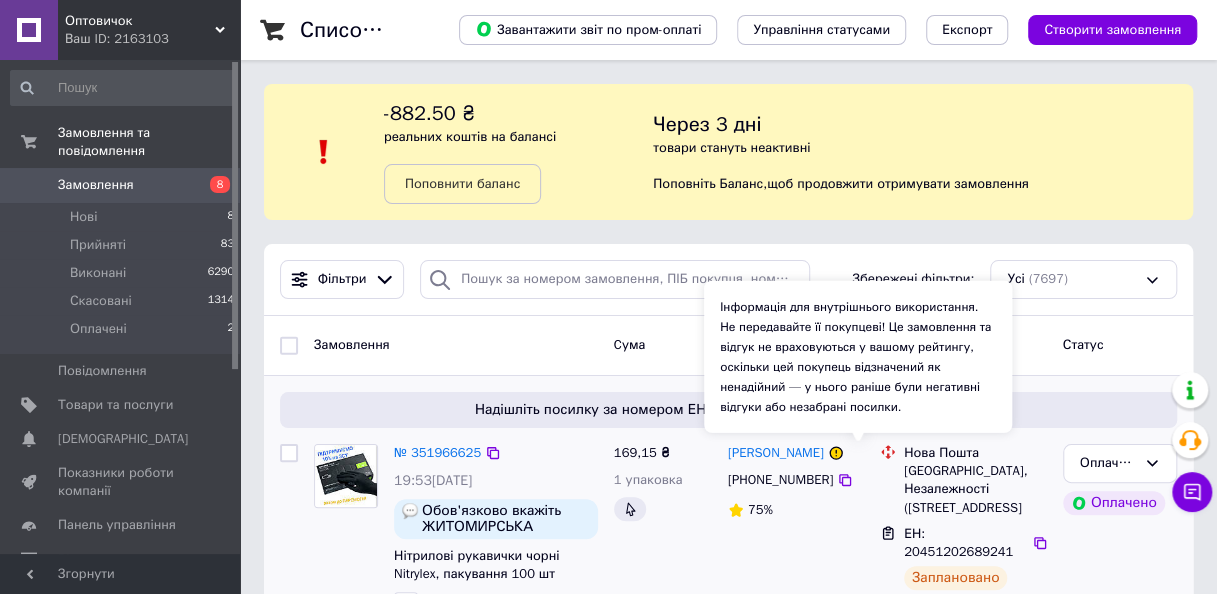 click 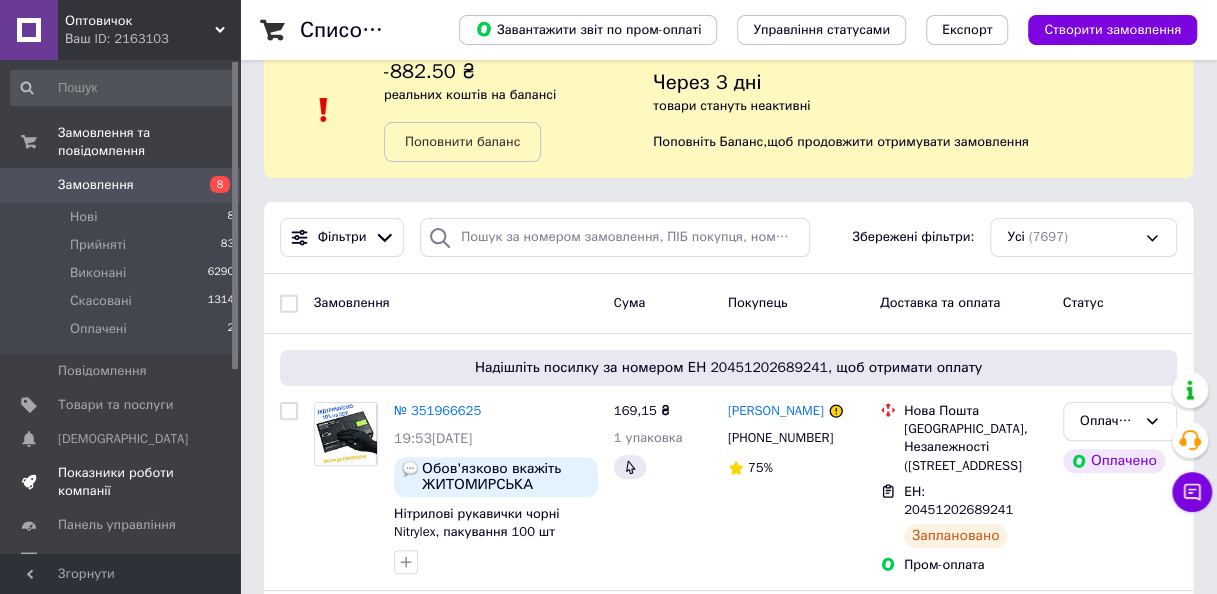 scroll, scrollTop: 100, scrollLeft: 0, axis: vertical 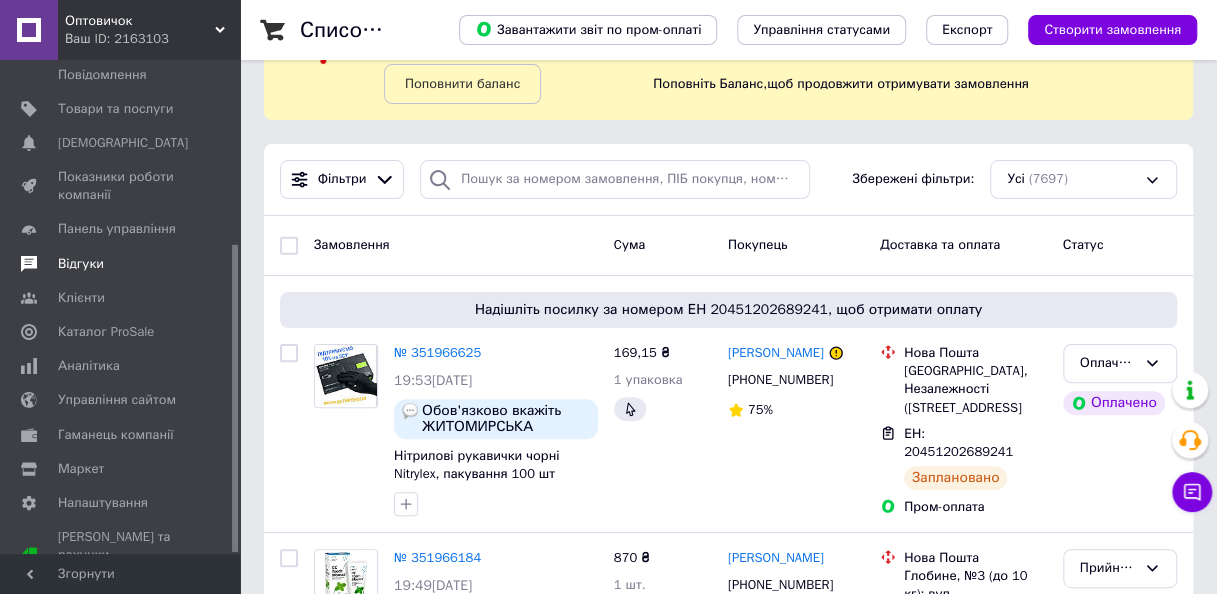 click on "Відгуки" at bounding box center (81, 264) 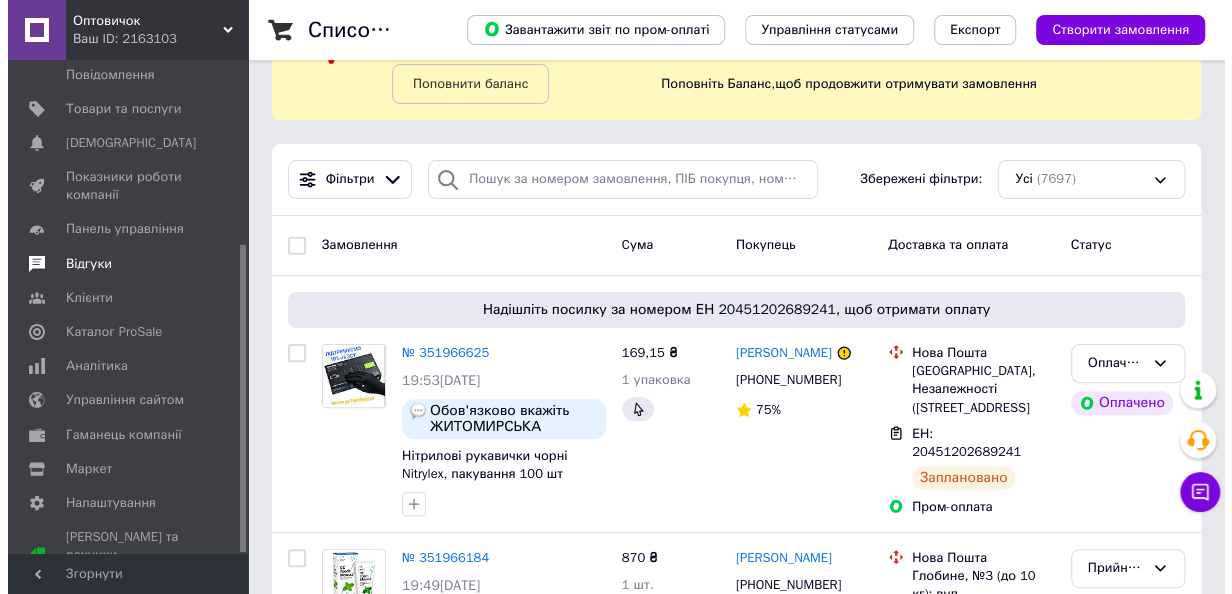 scroll, scrollTop: 0, scrollLeft: 0, axis: both 